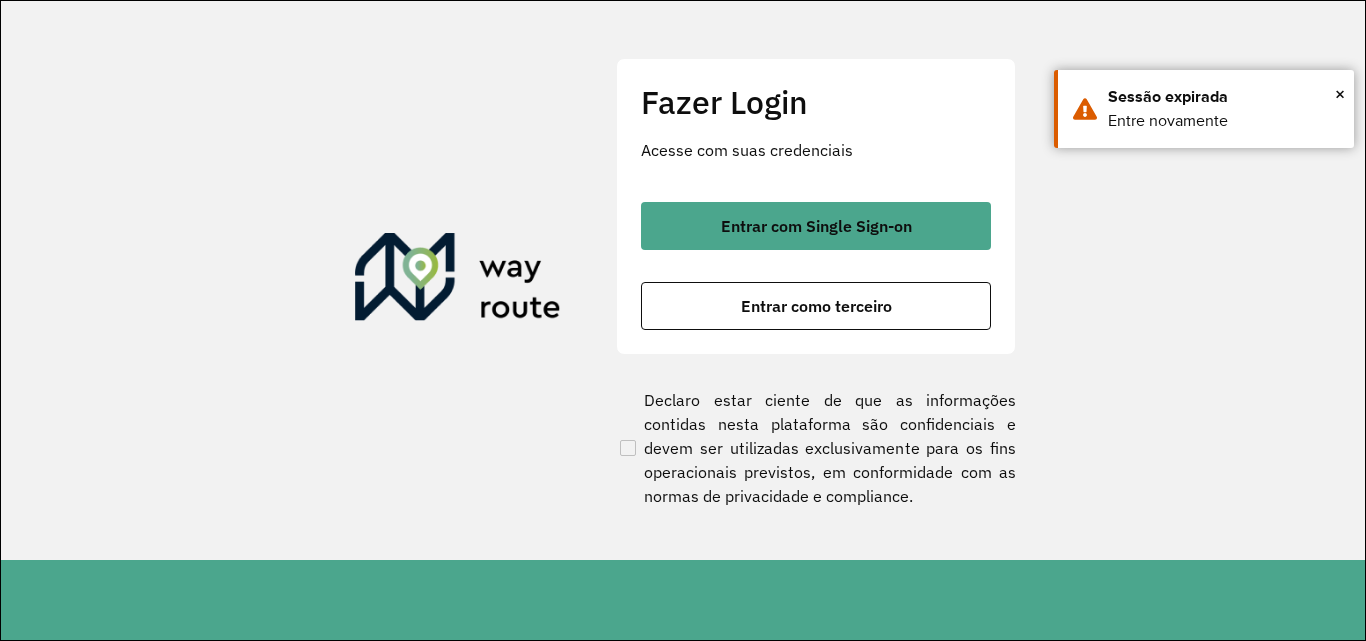 scroll, scrollTop: 0, scrollLeft: 0, axis: both 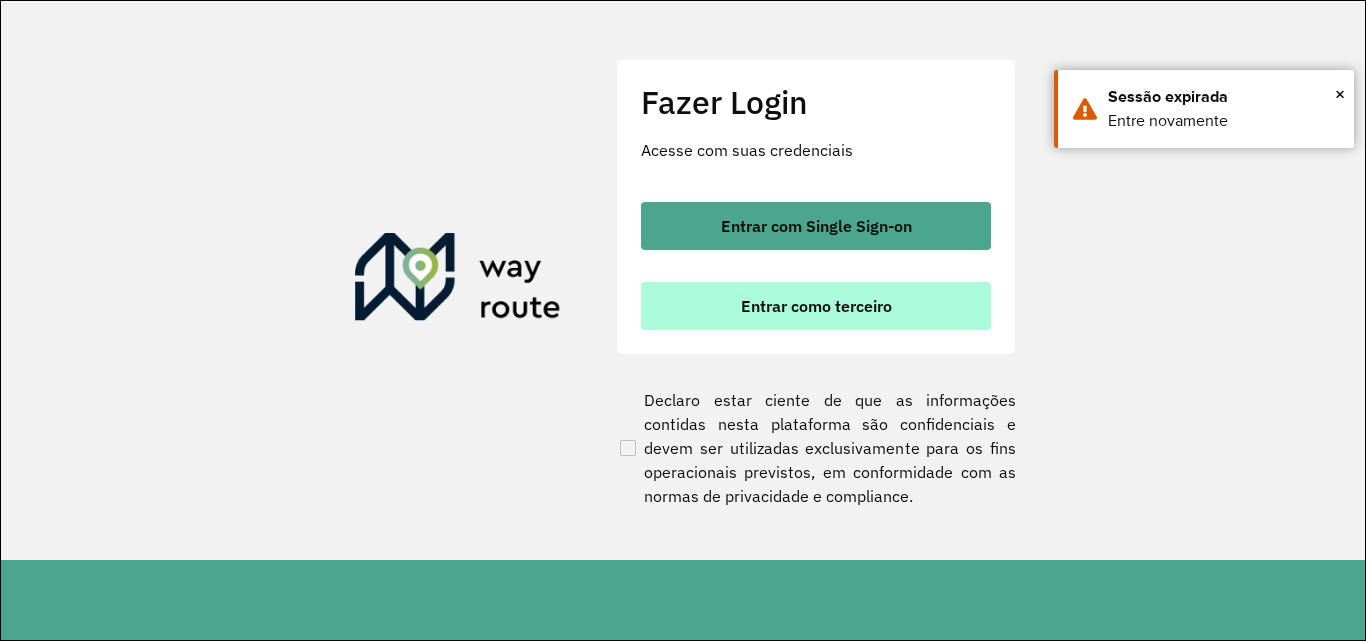 click on "Entrar como terceiro" at bounding box center [816, 306] 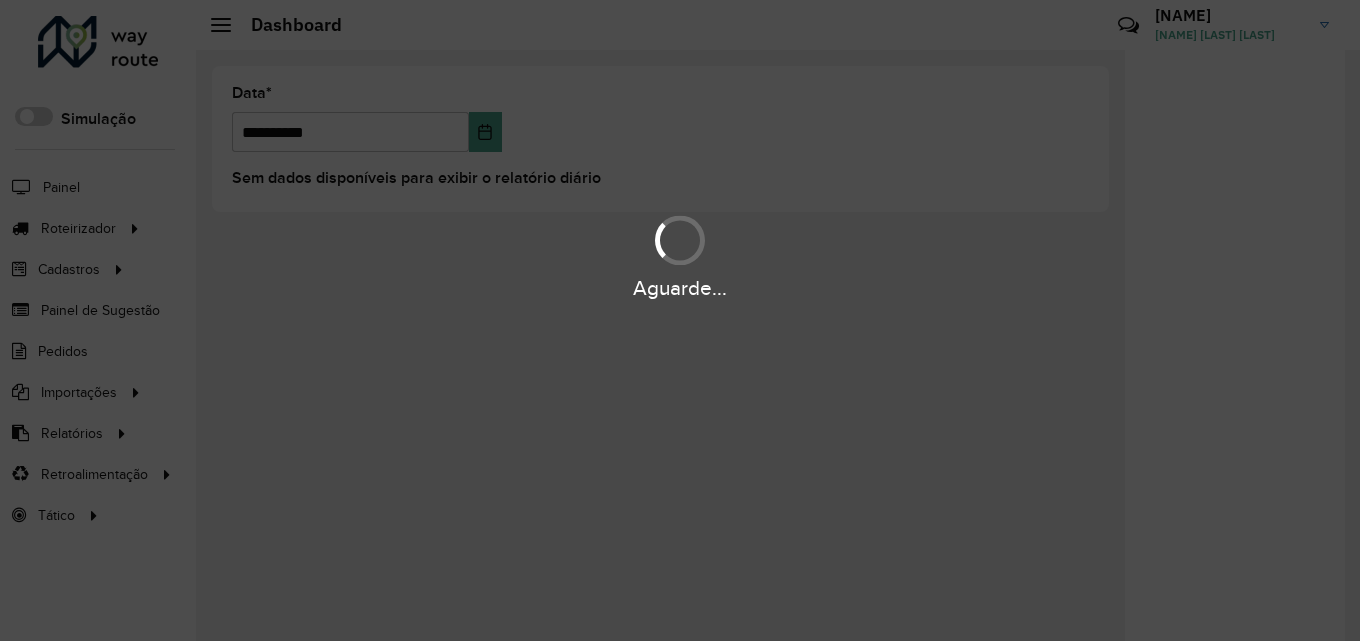 scroll, scrollTop: 0, scrollLeft: 0, axis: both 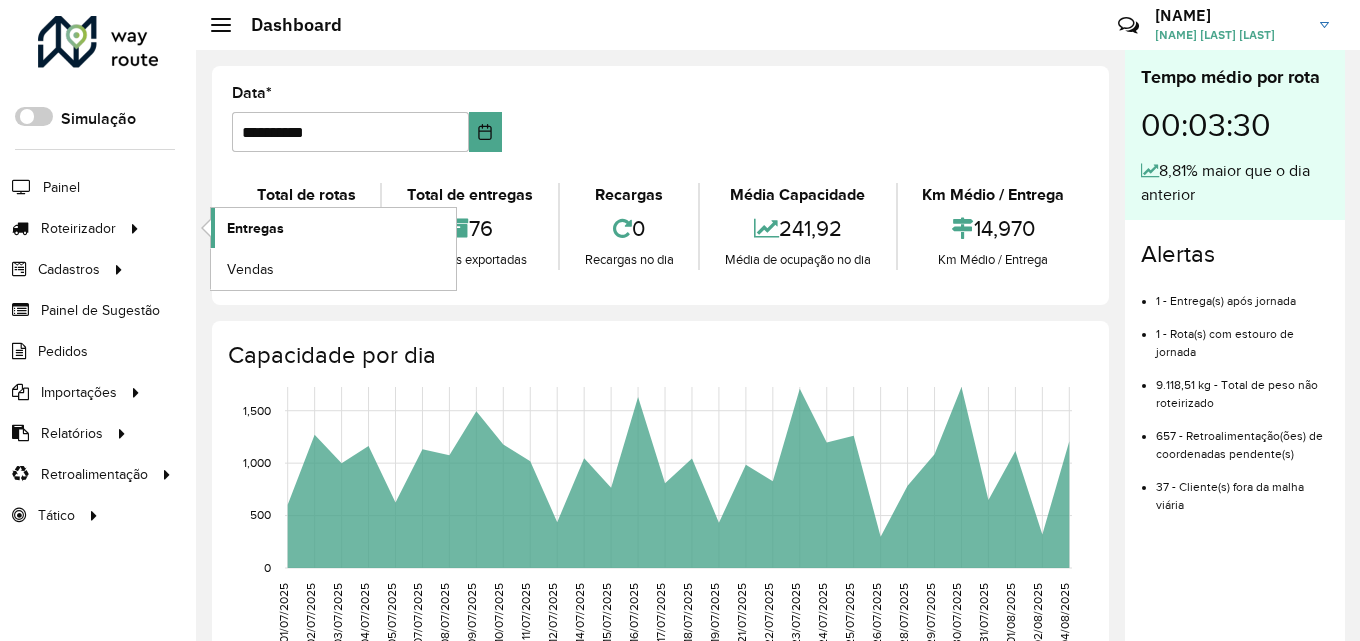 click on "Entregas" 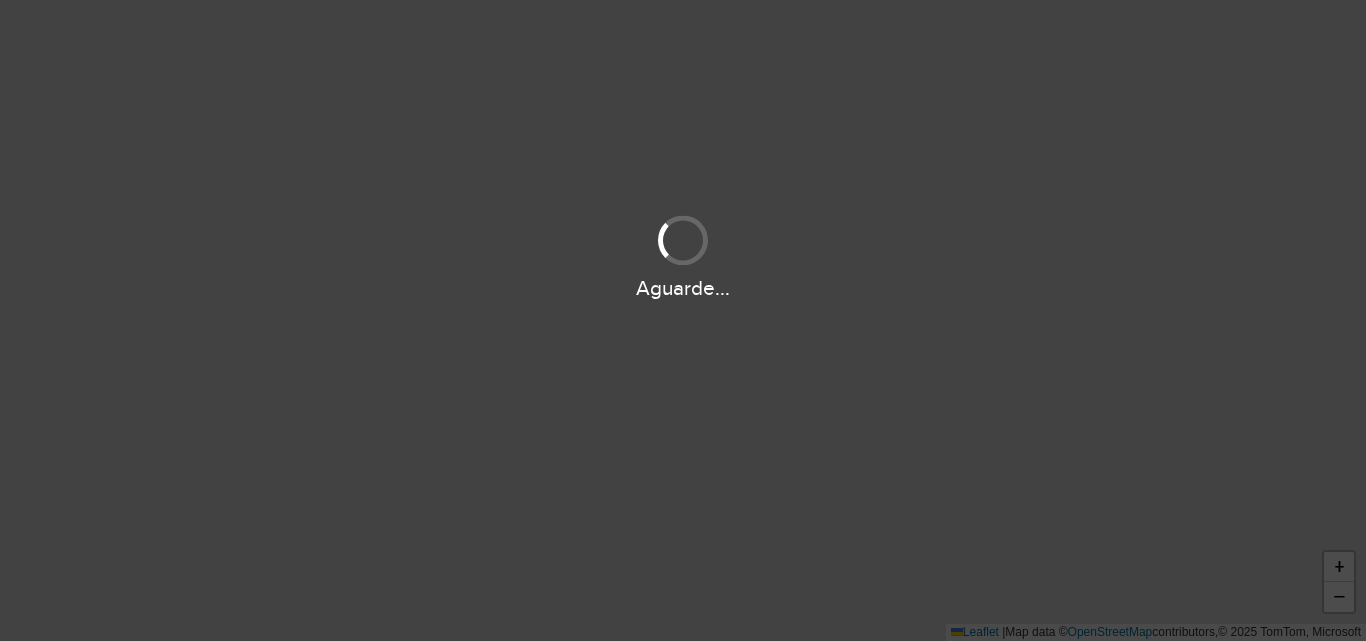 scroll, scrollTop: 0, scrollLeft: 0, axis: both 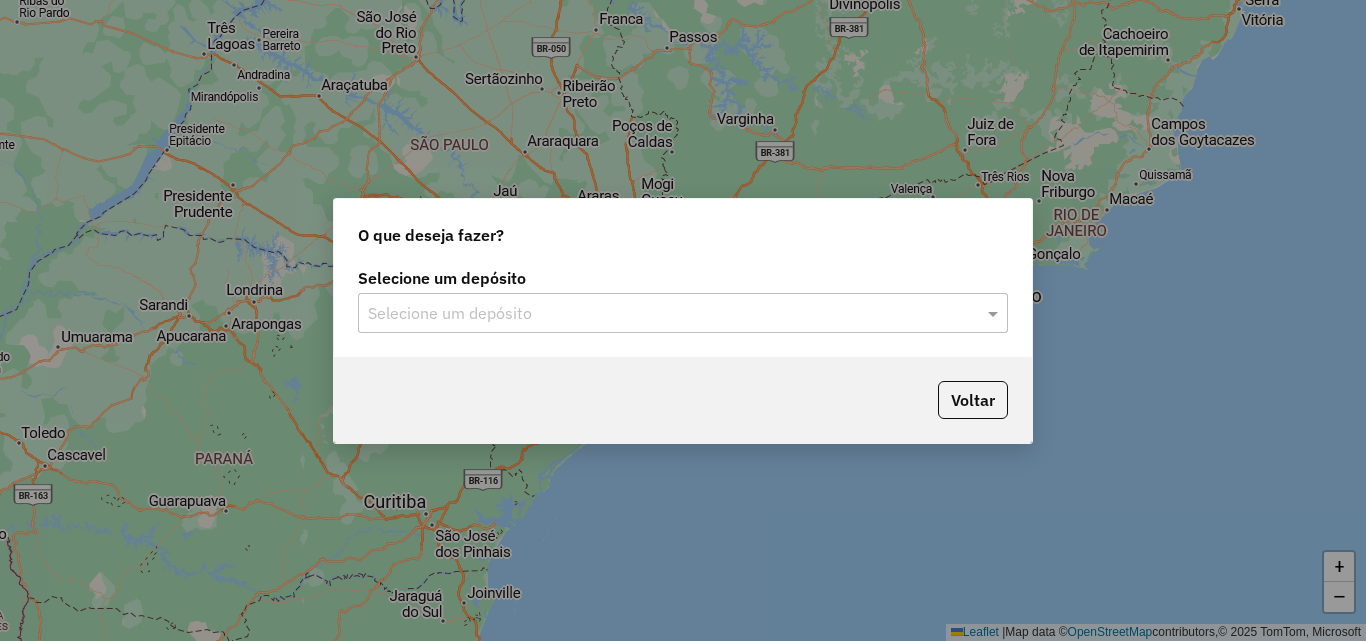 click 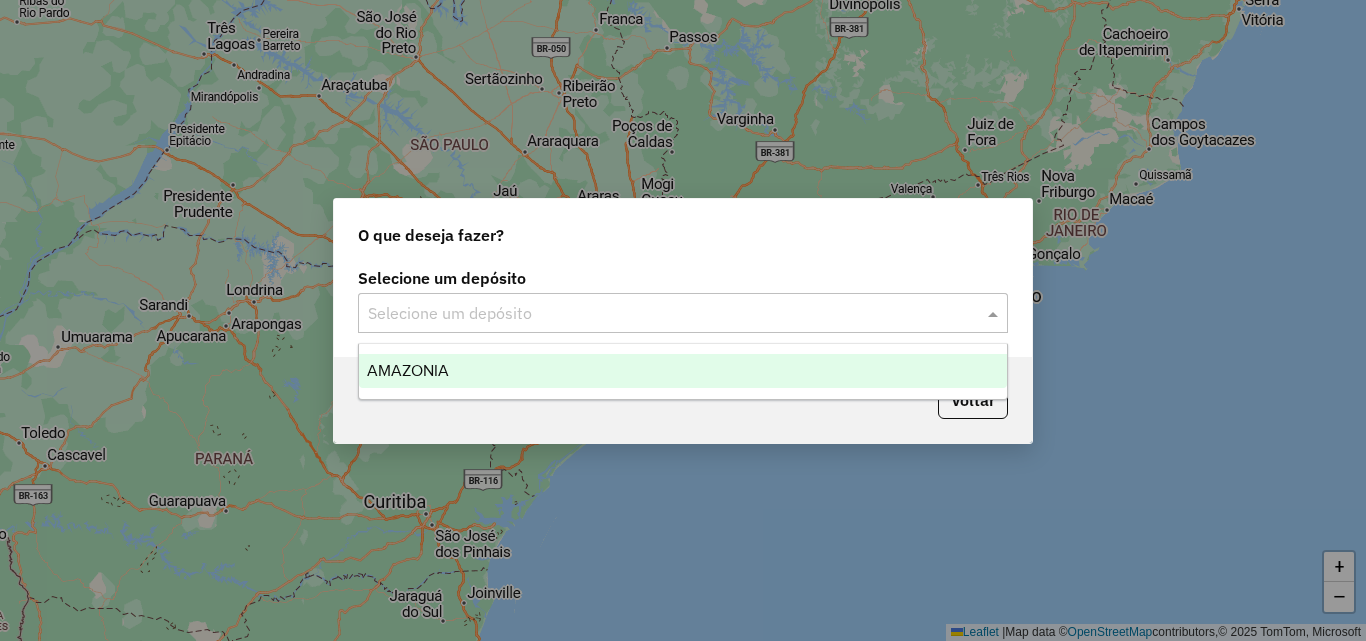 click on "AMAZONIA" at bounding box center (683, 371) 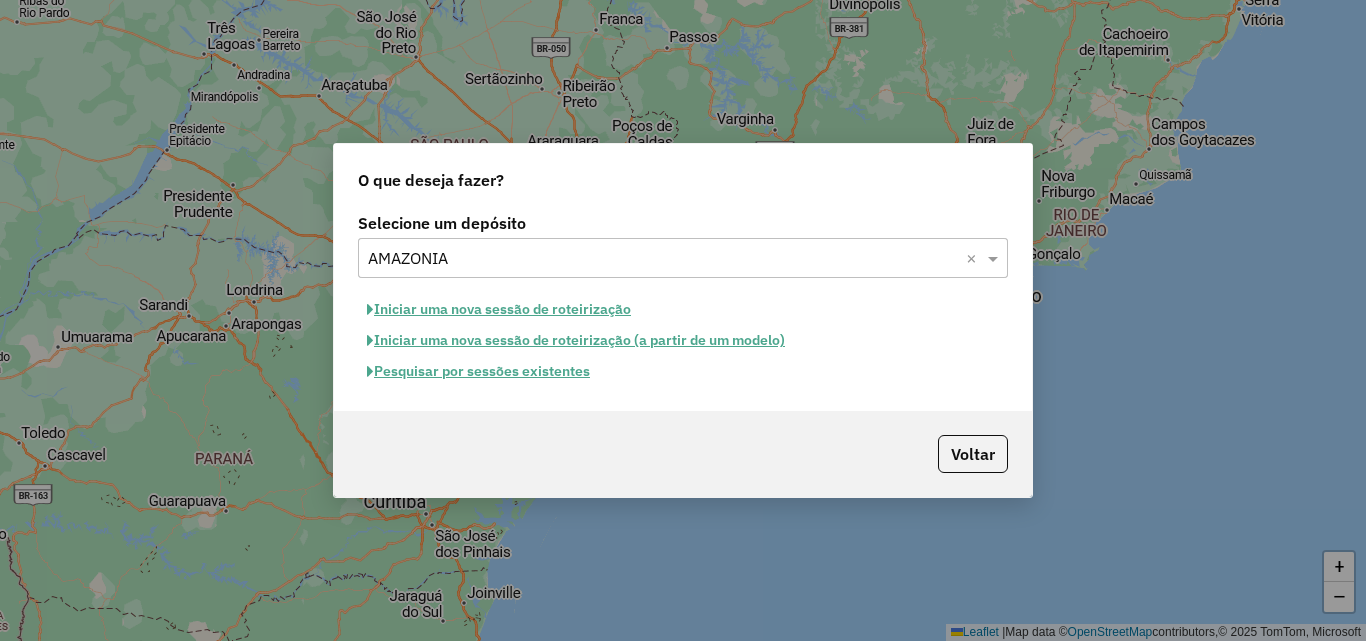 click on "Pesquisar por sessões existentes" 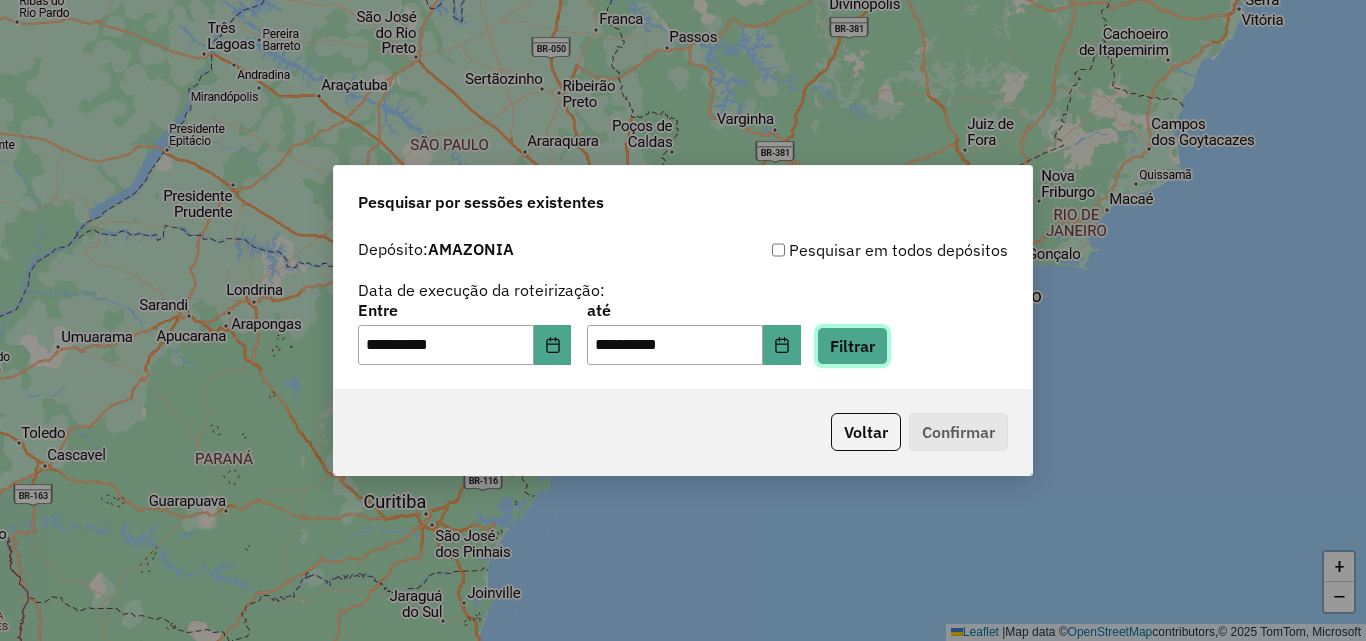 click on "Filtrar" 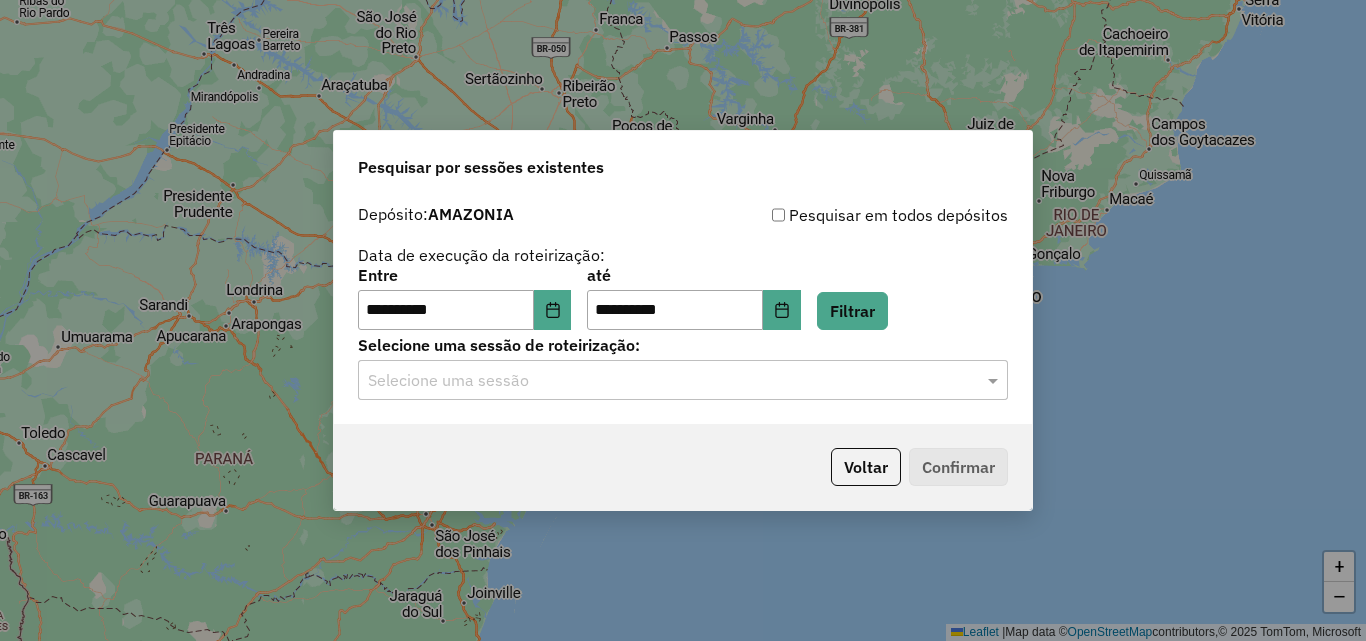 click 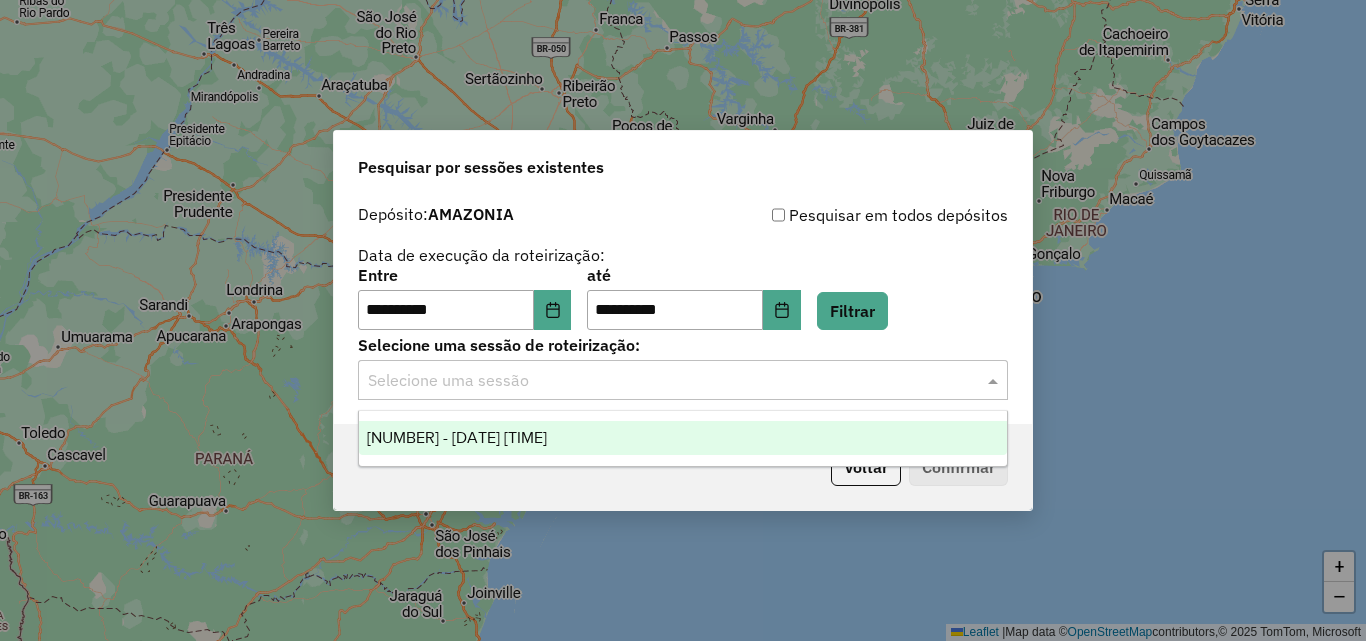 click on "974260 - 04/08/2025 13:00" at bounding box center [683, 438] 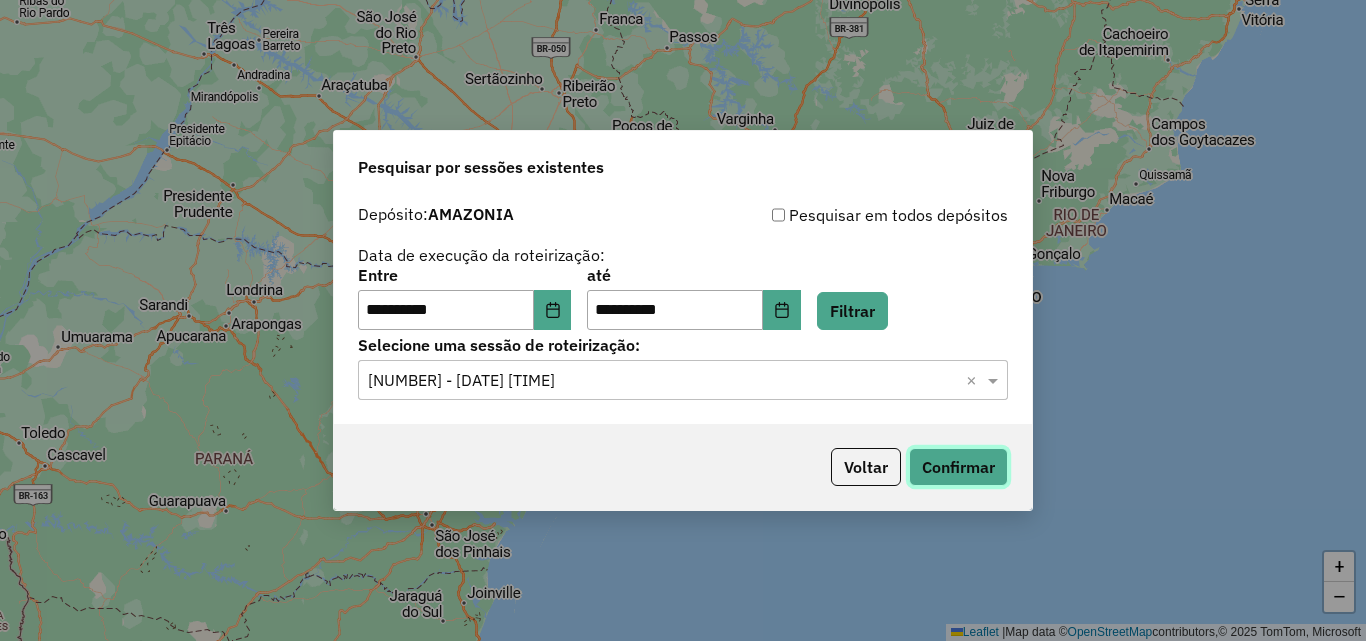 click on "Confirmar" 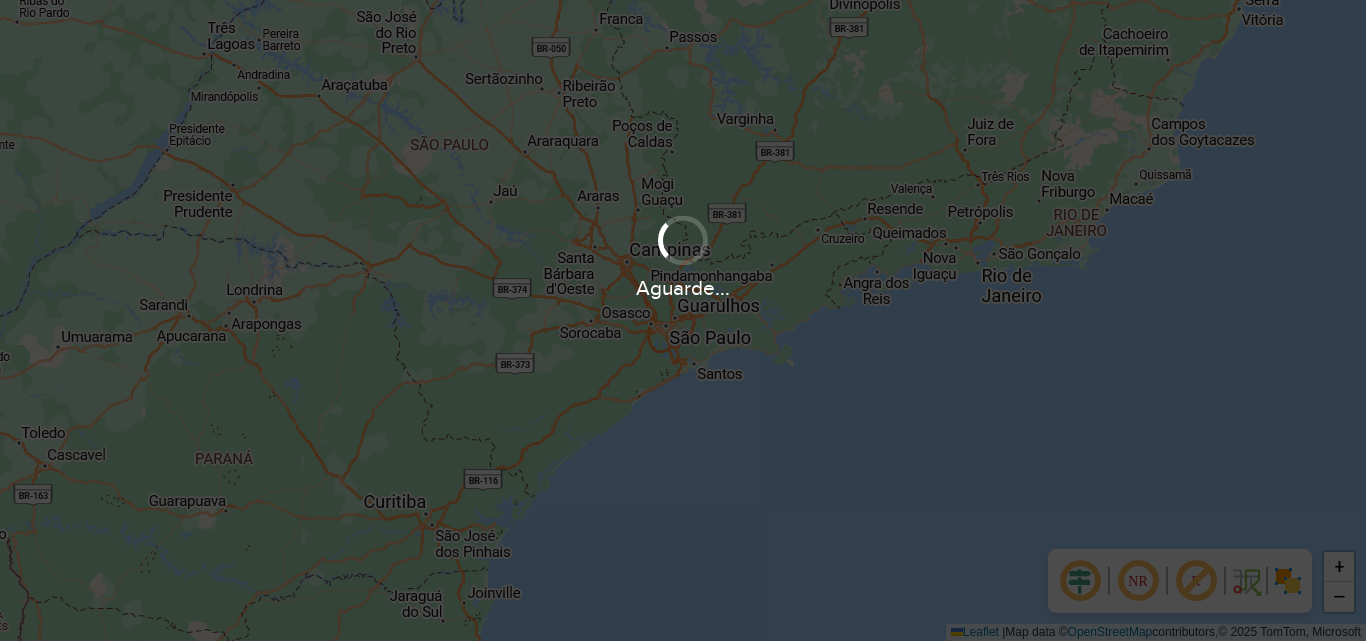 scroll, scrollTop: 0, scrollLeft: 0, axis: both 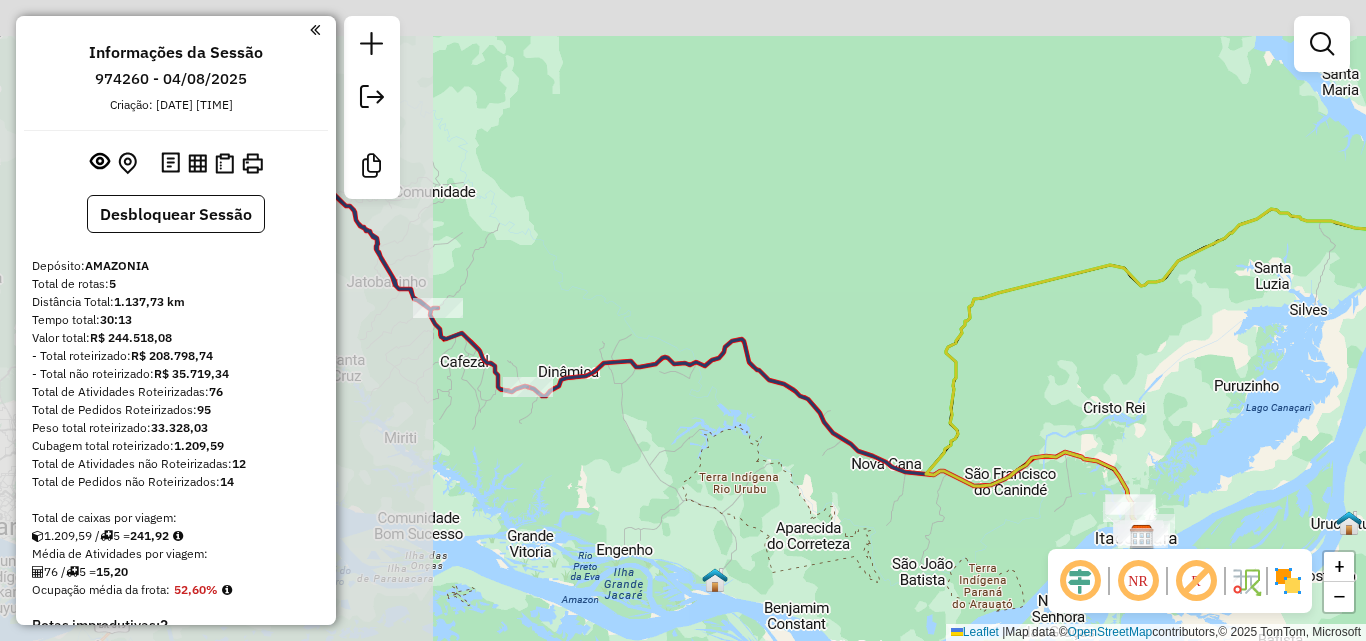 drag, startPoint x: 450, startPoint y: 296, endPoint x: 937, endPoint y: 511, distance: 532.34766 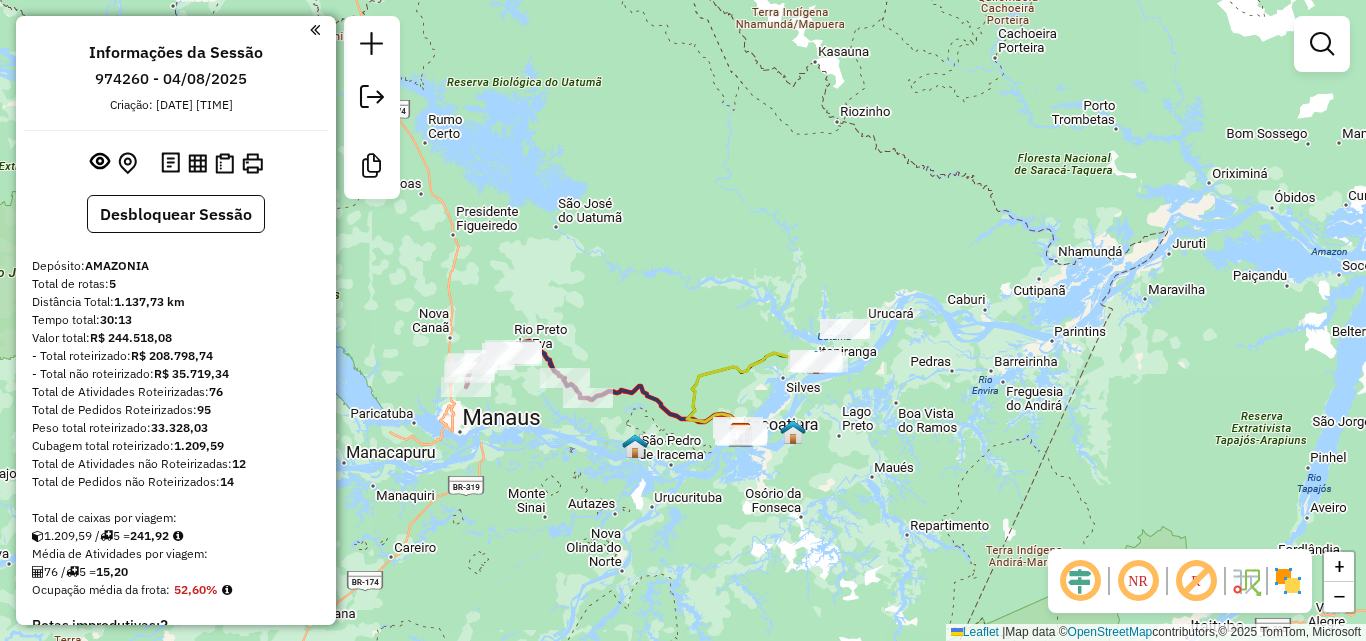 click on "Janela de atendimento Grade de atendimento Capacidade Transportadoras Veículos Cliente Pedidos  Rotas Selecione os dias de semana para filtrar as janelas de atendimento  Seg   Ter   Qua   Qui   Sex   Sáb   Dom  Informe o período da janela de atendimento: De: Até:  Filtrar exatamente a janela do cliente  Considerar janela de atendimento padrão  Selecione os dias de semana para filtrar as grades de atendimento  Seg   Ter   Qua   Qui   Sex   Sáb   Dom   Considerar clientes sem dia de atendimento cadastrado  Clientes fora do dia de atendimento selecionado Filtrar as atividades entre os valores definidos abaixo:  Peso mínimo:   Peso máximo:   Cubagem mínima:   Cubagem máxima:   De:   Até:  Filtrar as atividades entre o tempo de atendimento definido abaixo:  De:   Até:   Considerar capacidade total dos clientes não roteirizados Transportadora: Selecione um ou mais itens Tipo de veículo: Selecione um ou mais itens Veículo: Selecione um ou mais itens Motorista: Selecione um ou mais itens Nome: Rótulo:" 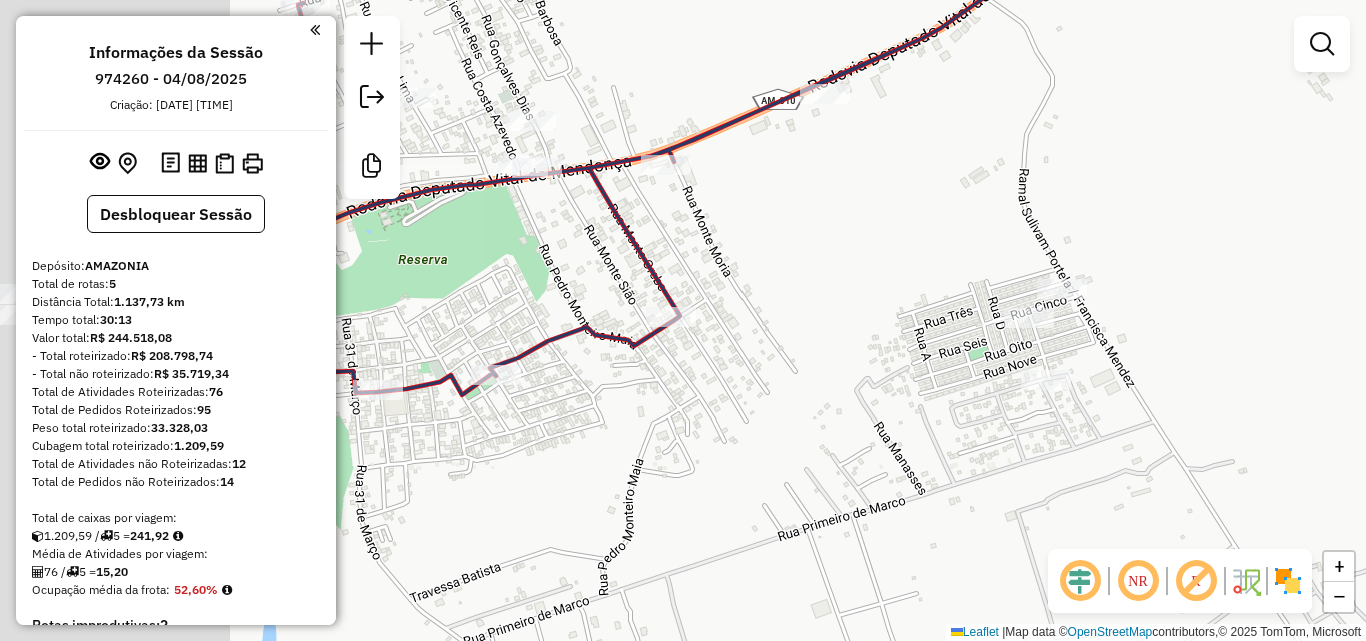 drag, startPoint x: 966, startPoint y: 244, endPoint x: 1057, endPoint y: 252, distance: 91.350975 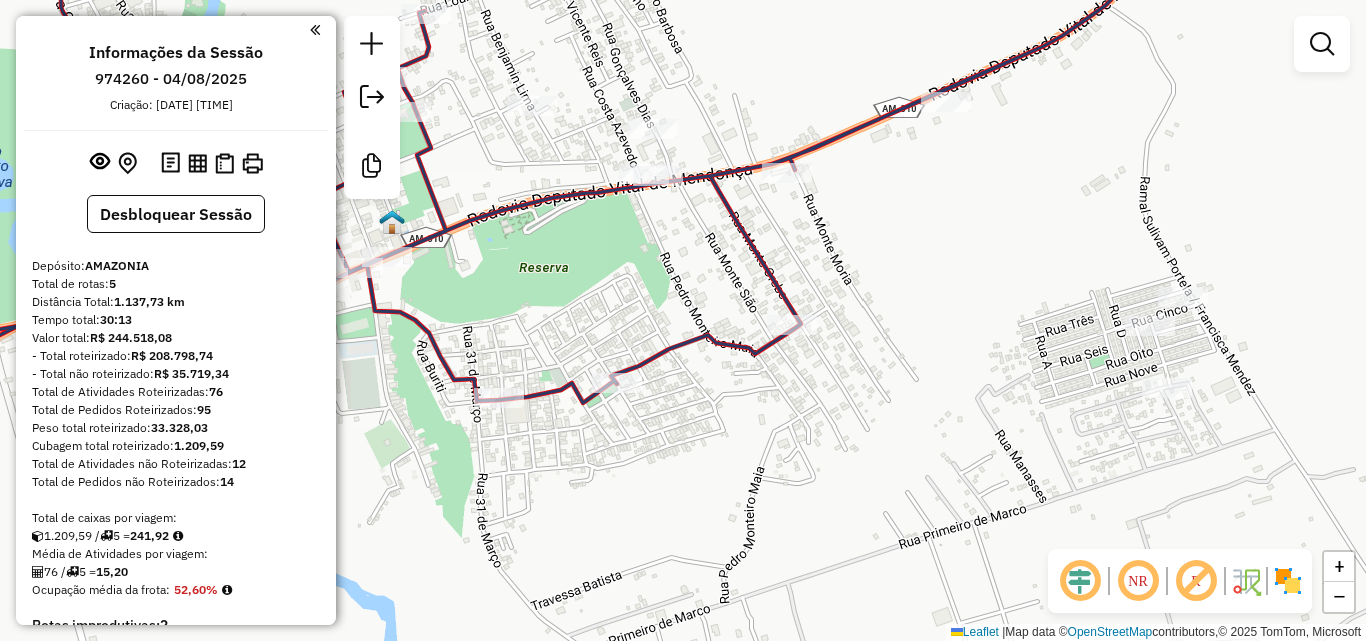 drag, startPoint x: 792, startPoint y: 313, endPoint x: 891, endPoint y: 308, distance: 99.12618 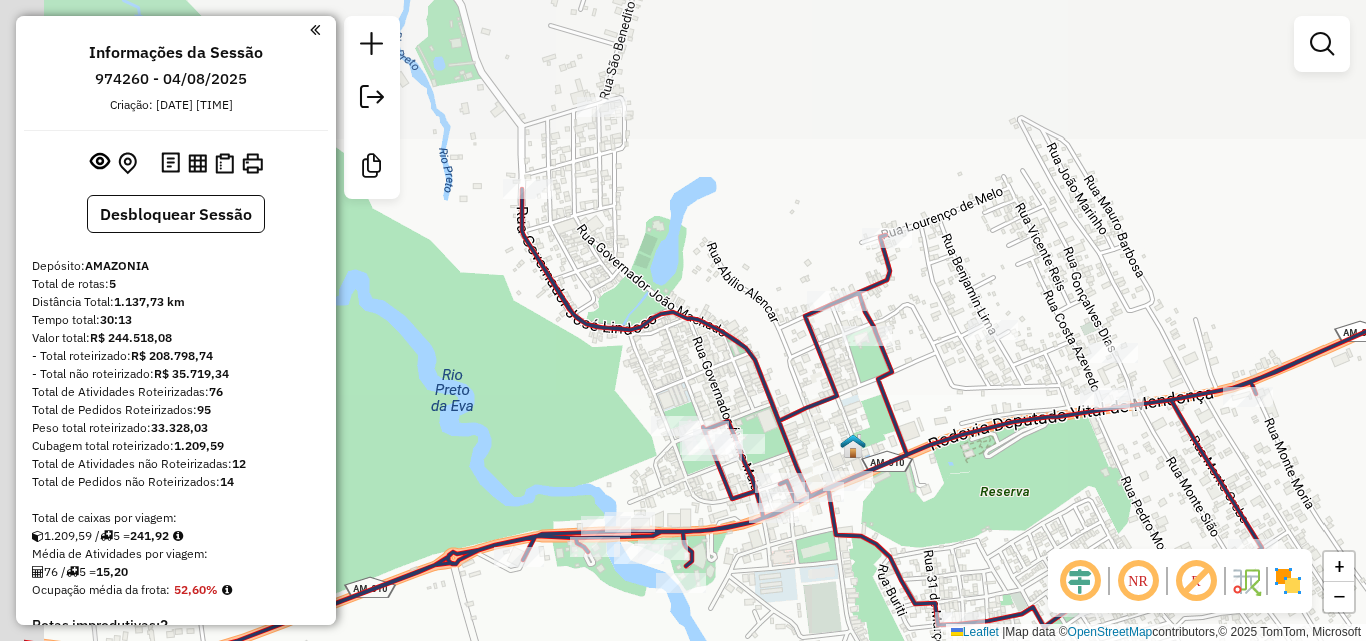 drag, startPoint x: 912, startPoint y: 120, endPoint x: 1095, endPoint y: 338, distance: 284.62784 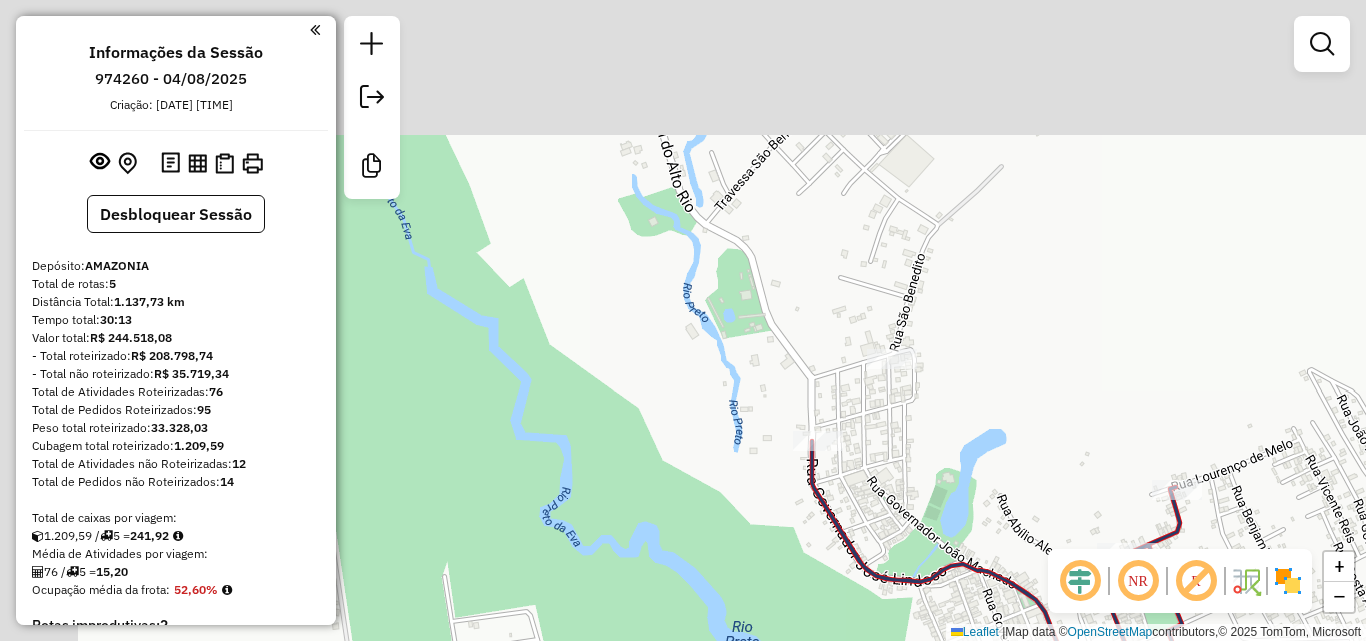 drag, startPoint x: 827, startPoint y: 279, endPoint x: 1009, endPoint y: 433, distance: 238.4114 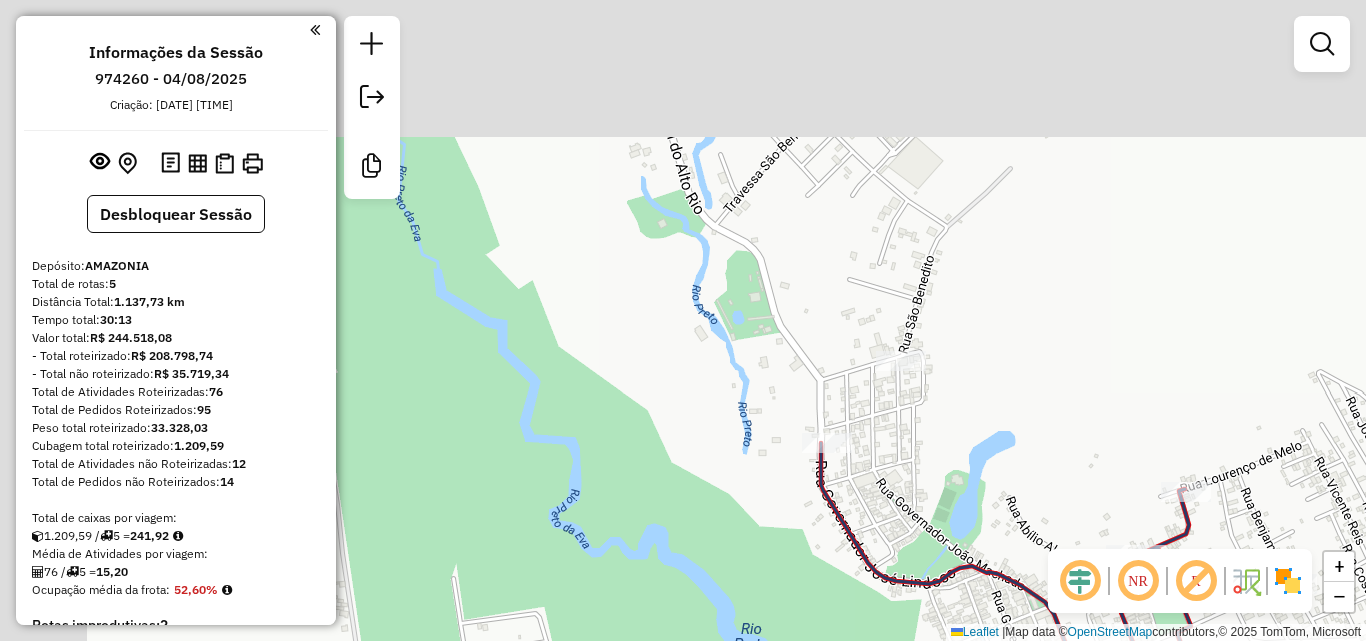 click on "Janela de atendimento Grade de atendimento Capacidade Transportadoras Veículos Cliente Pedidos  Rotas Selecione os dias de semana para filtrar as janelas de atendimento  Seg   Ter   Qua   Qui   Sex   Sáb   Dom  Informe o período da janela de atendimento: De: Até:  Filtrar exatamente a janela do cliente  Considerar janela de atendimento padrão  Selecione os dias de semana para filtrar as grades de atendimento  Seg   Ter   Qua   Qui   Sex   Sáb   Dom   Considerar clientes sem dia de atendimento cadastrado  Clientes fora do dia de atendimento selecionado Filtrar as atividades entre os valores definidos abaixo:  Peso mínimo:   Peso máximo:   Cubagem mínima:   Cubagem máxima:   De:   Até:  Filtrar as atividades entre o tempo de atendimento definido abaixo:  De:   Até:   Considerar capacidade total dos clientes não roteirizados Transportadora: Selecione um ou mais itens Tipo de veículo: Selecione um ou mais itens Veículo: Selecione um ou mais itens Motorista: Selecione um ou mais itens Nome: Rótulo:" 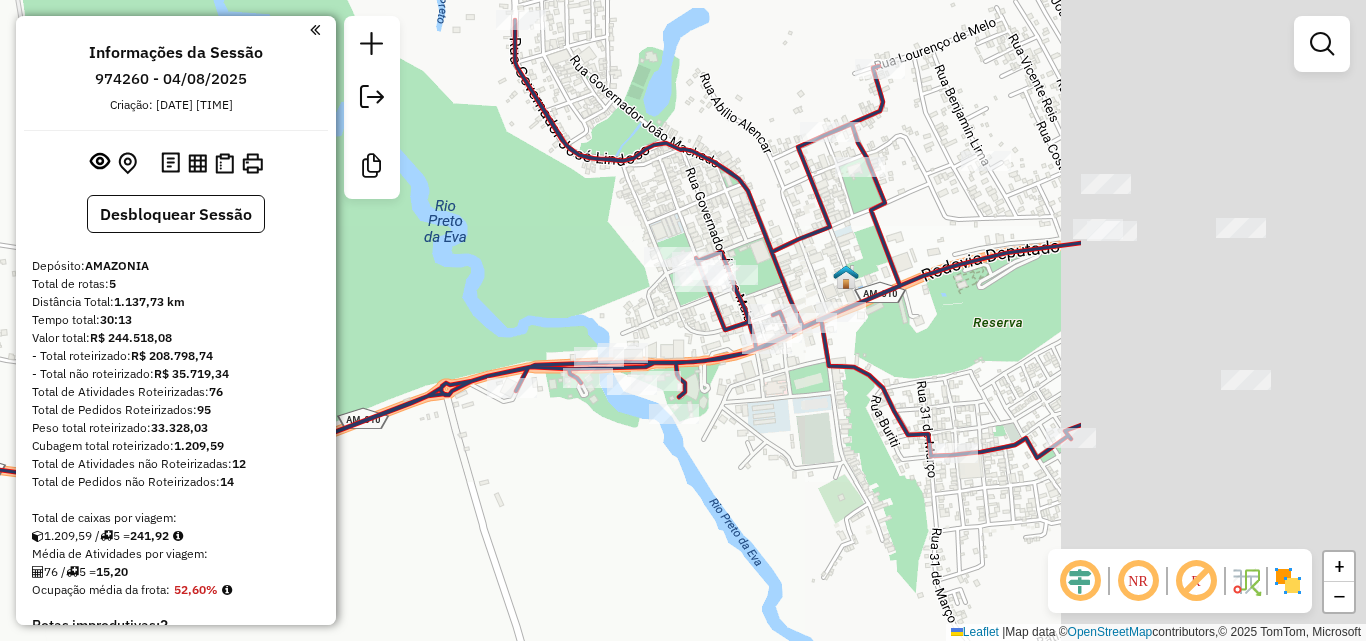 drag, startPoint x: 760, startPoint y: 322, endPoint x: 465, endPoint y: 249, distance: 303.898 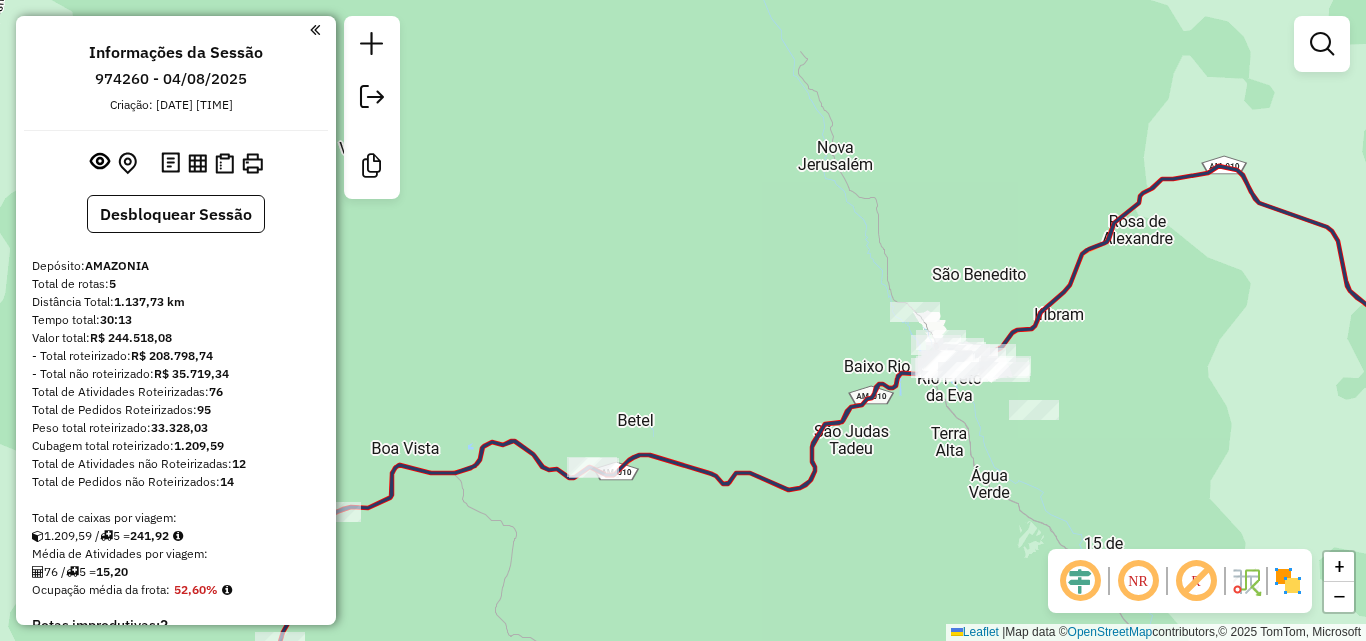 drag, startPoint x: 1023, startPoint y: 329, endPoint x: 925, endPoint y: 436, distance: 145.09653 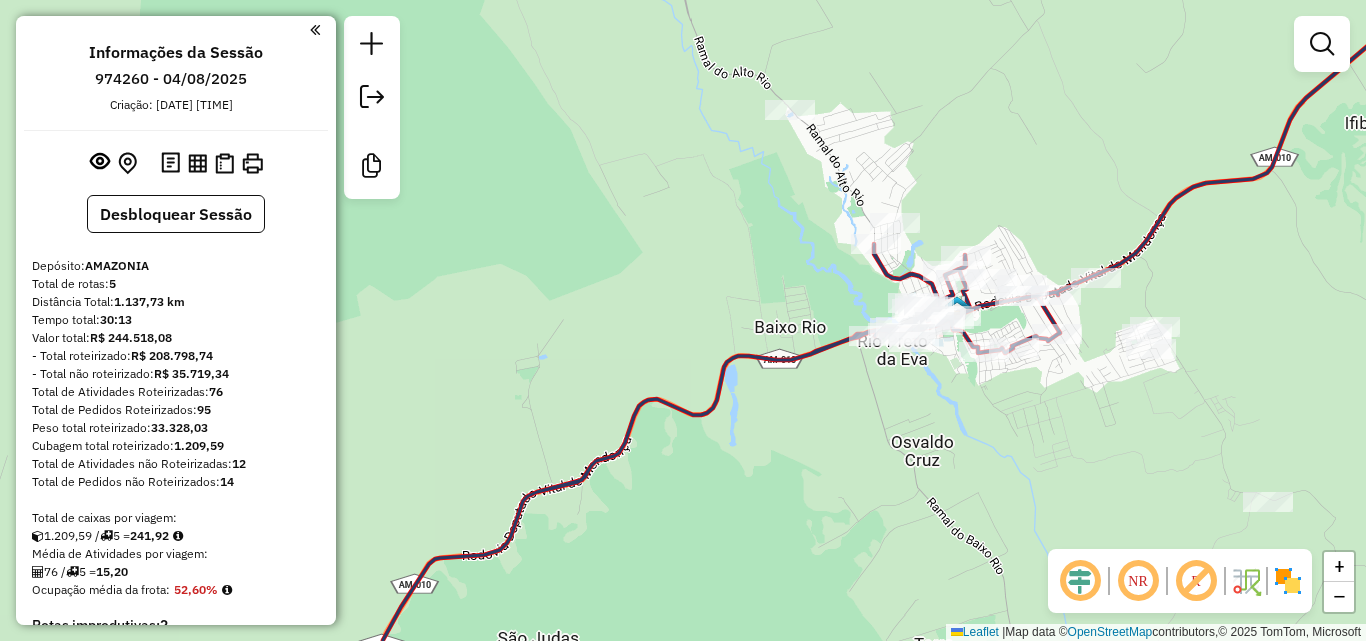 drag, startPoint x: 1028, startPoint y: 434, endPoint x: 614, endPoint y: 384, distance: 417.0084 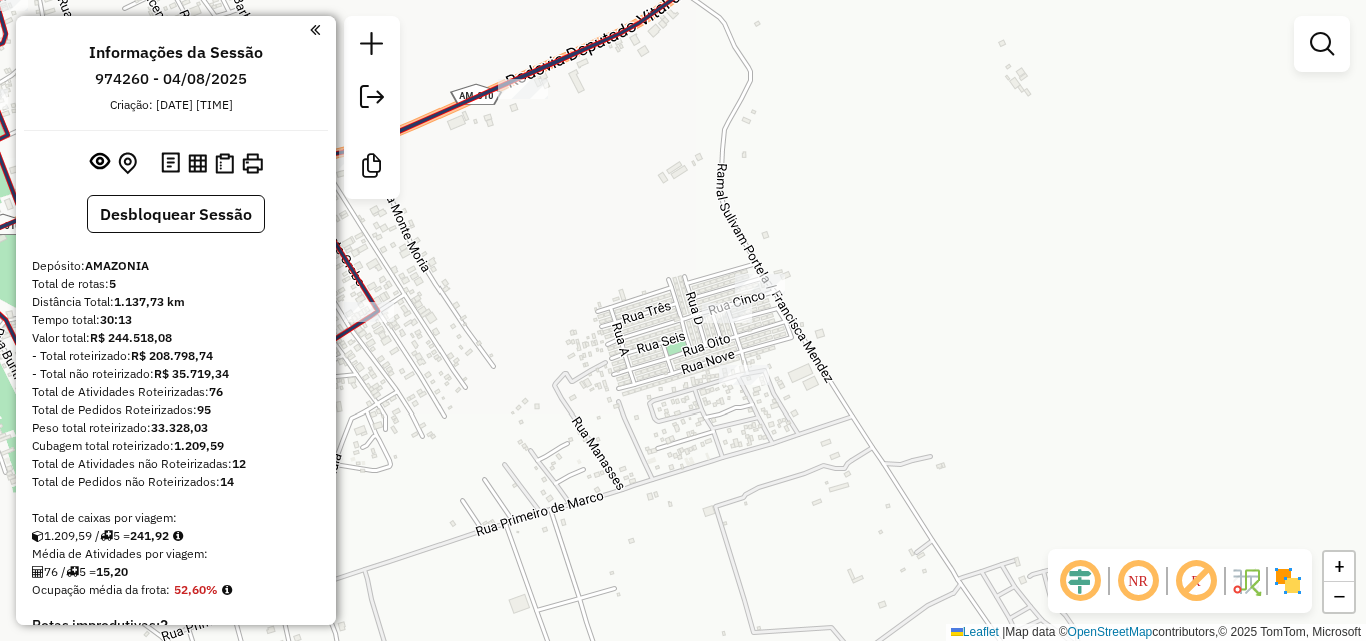 drag, startPoint x: 639, startPoint y: 244, endPoint x: 1089, endPoint y: 216, distance: 450.87027 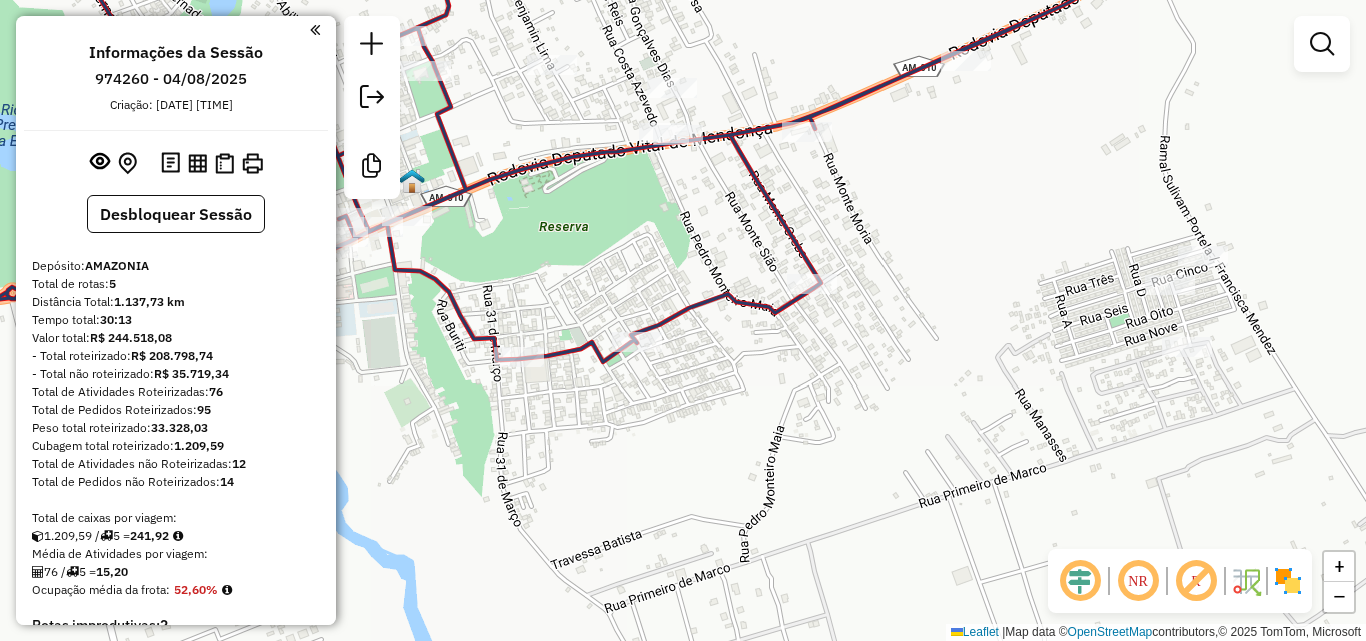 drag, startPoint x: 723, startPoint y: 219, endPoint x: 1025, endPoint y: 223, distance: 302.0265 